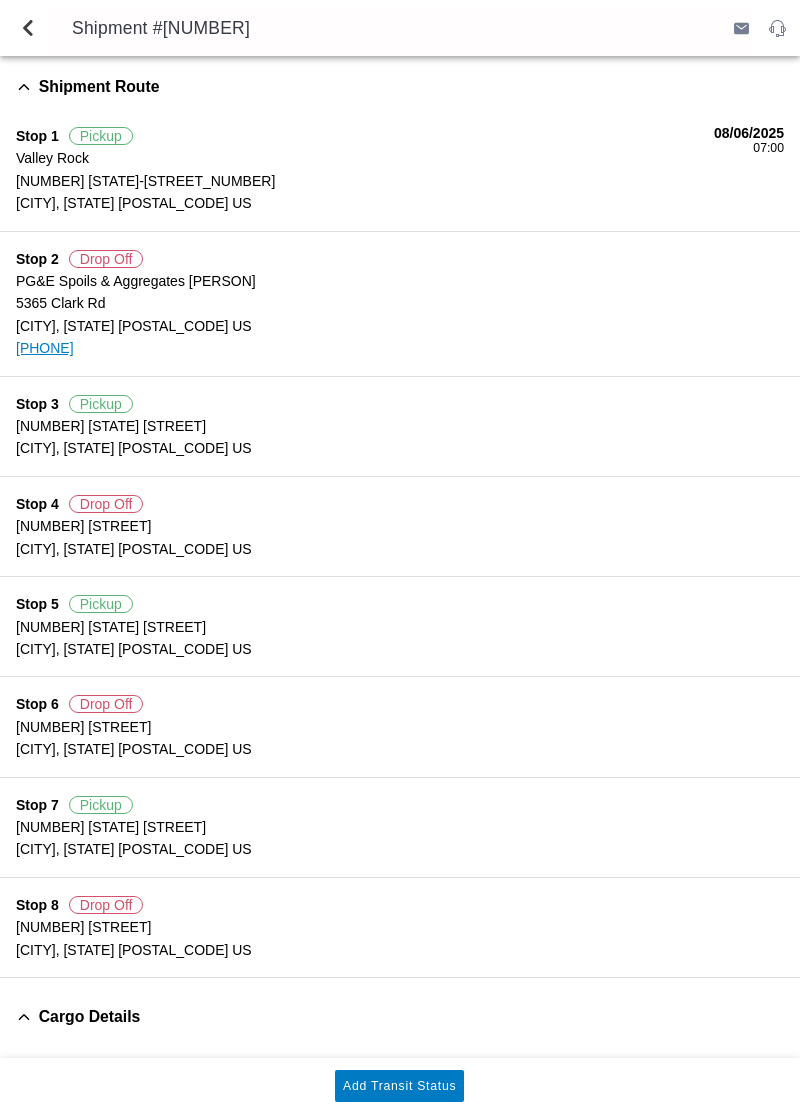 scroll, scrollTop: 0, scrollLeft: 0, axis: both 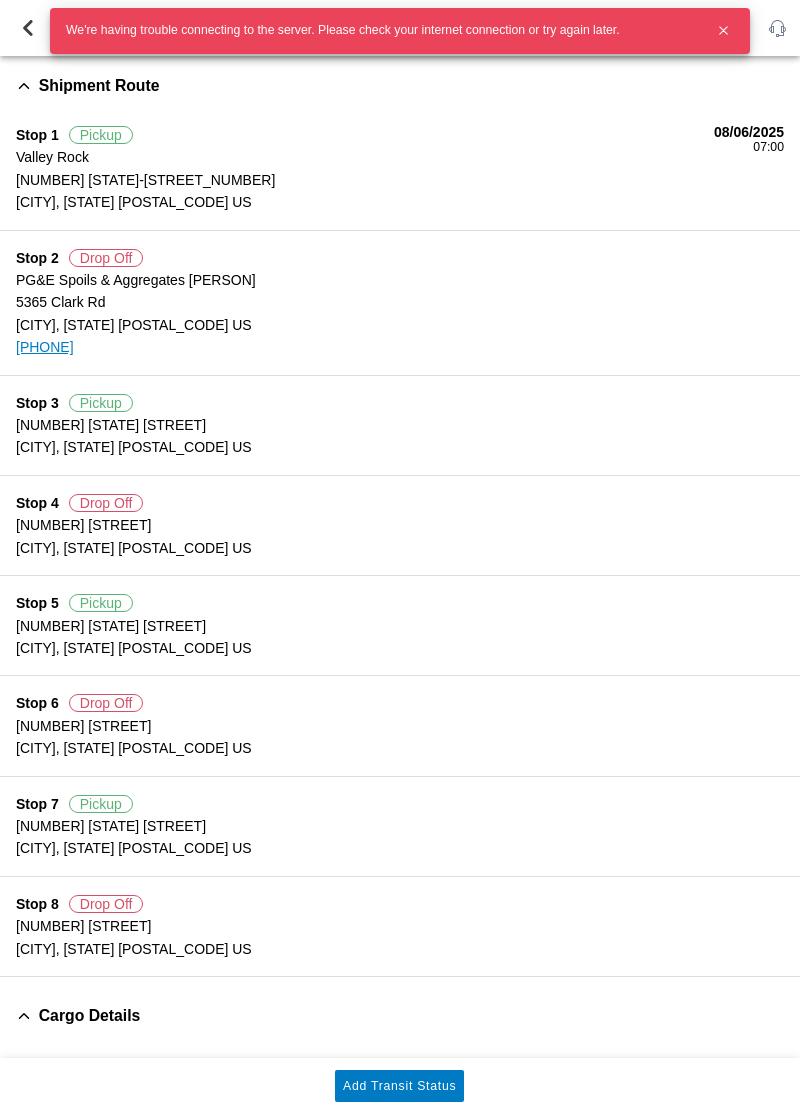 click on "Add Transit Status" 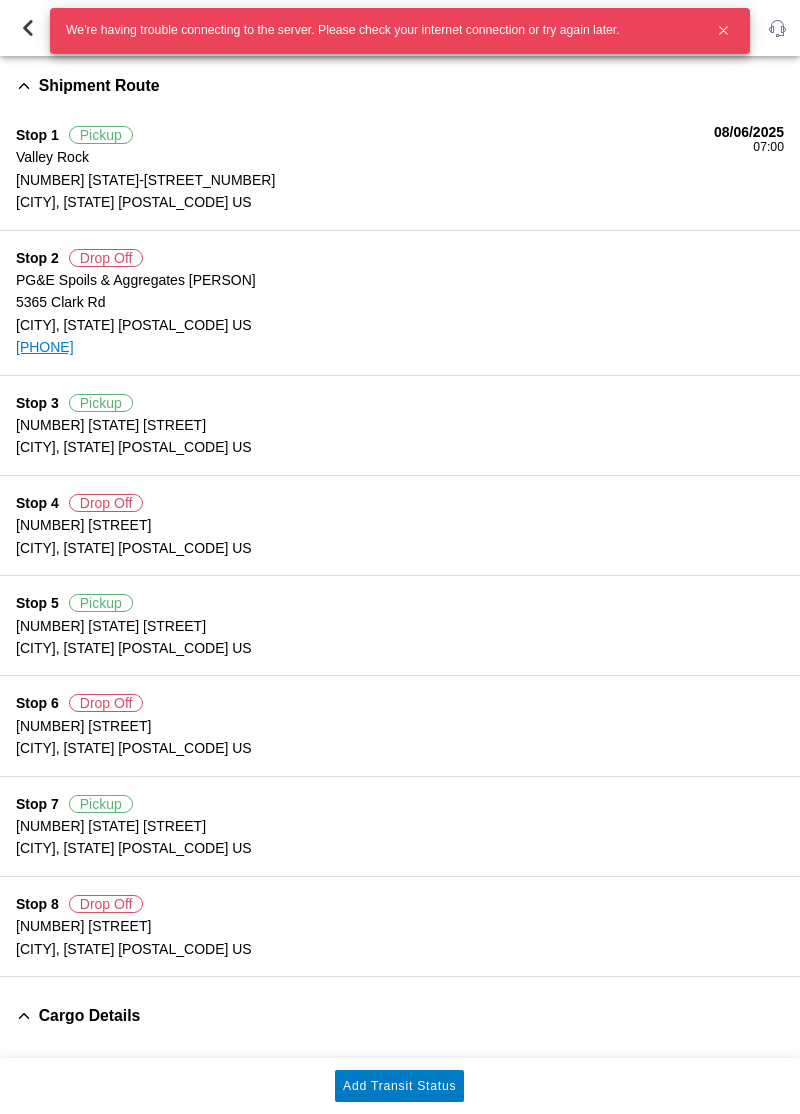 click 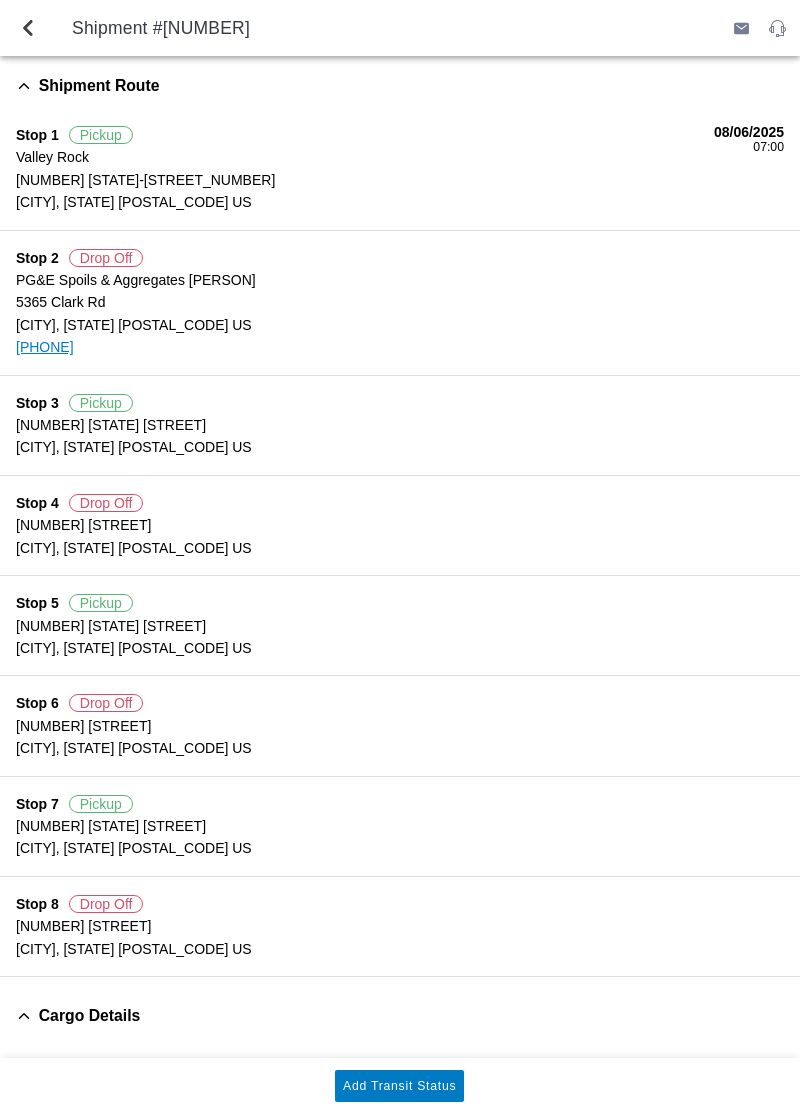click on "Add Transit Status" 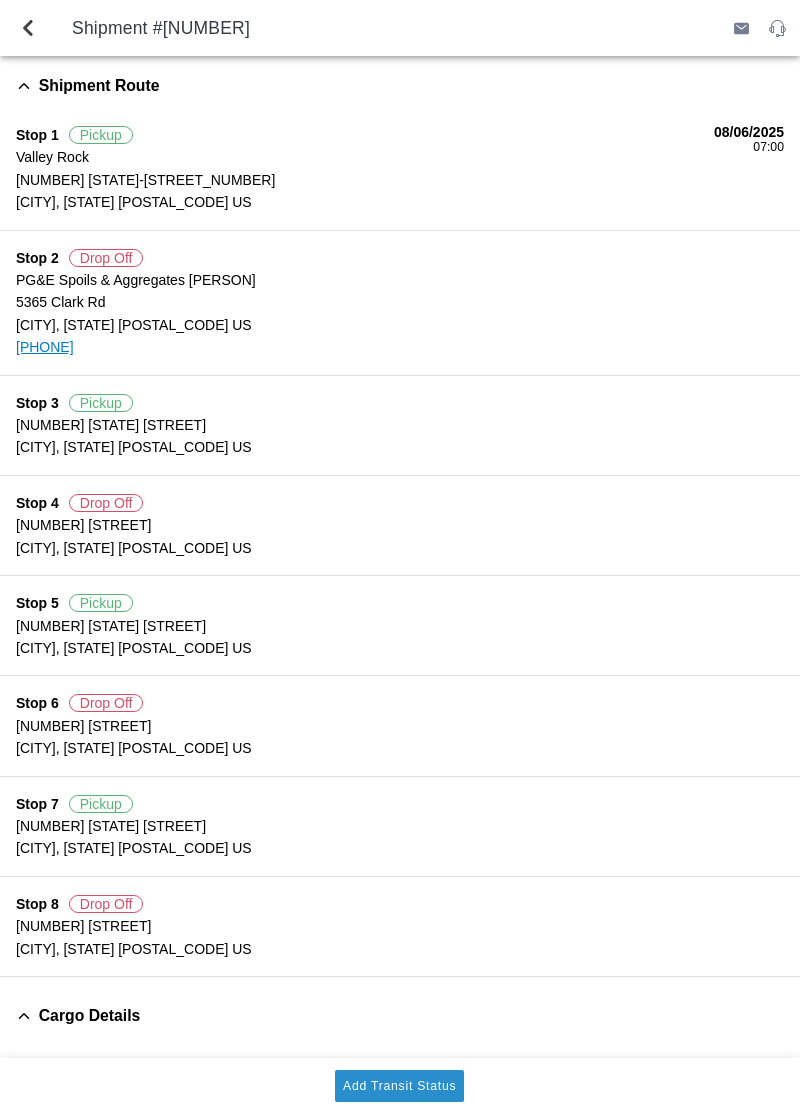 click on "Add Transit Status" 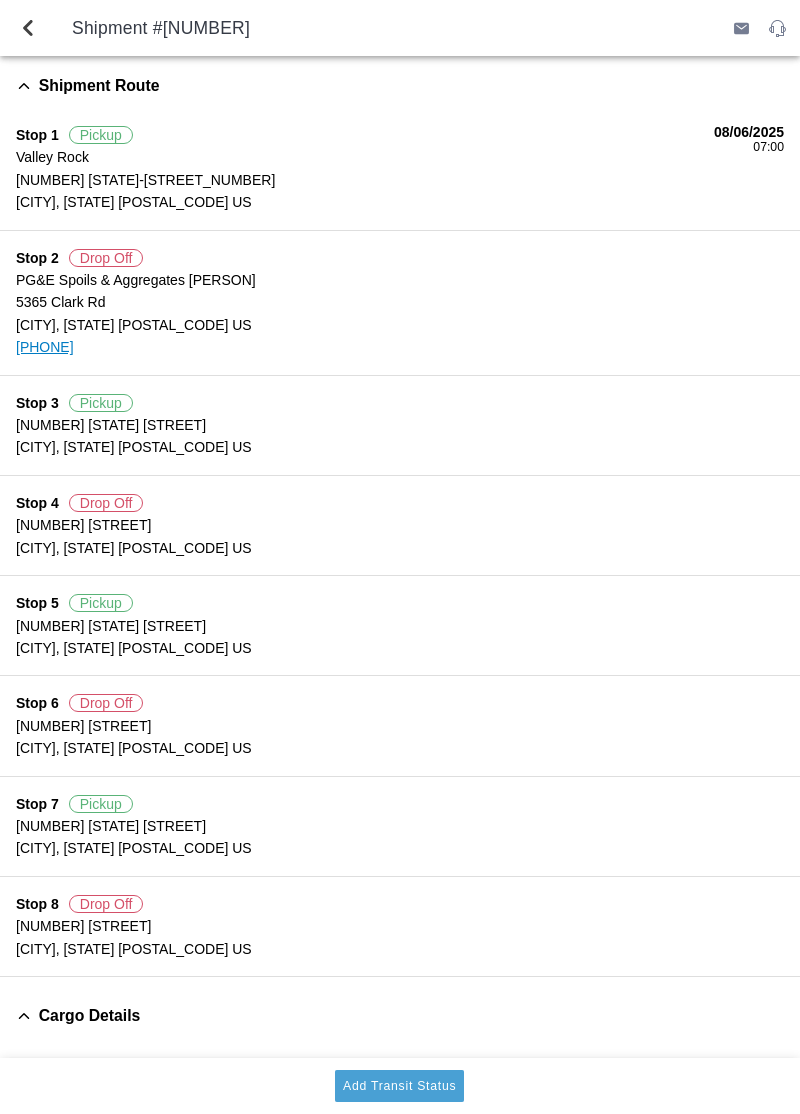 click on "Add Transit Status" 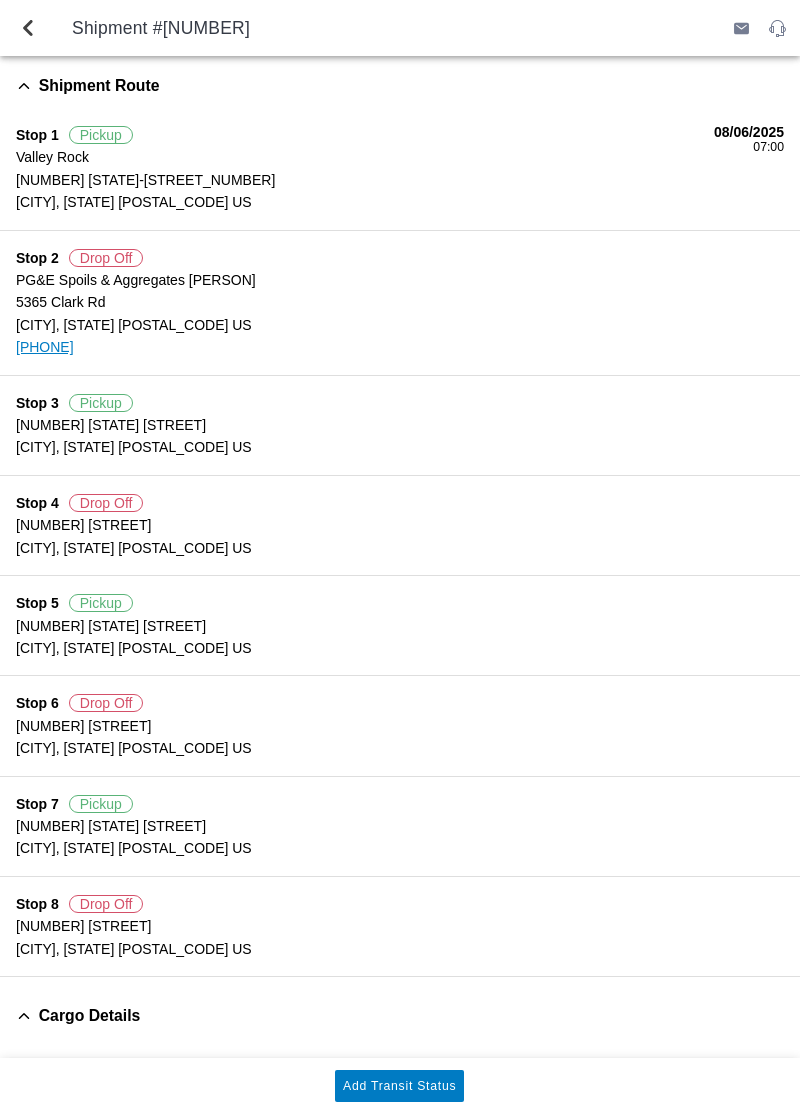 click 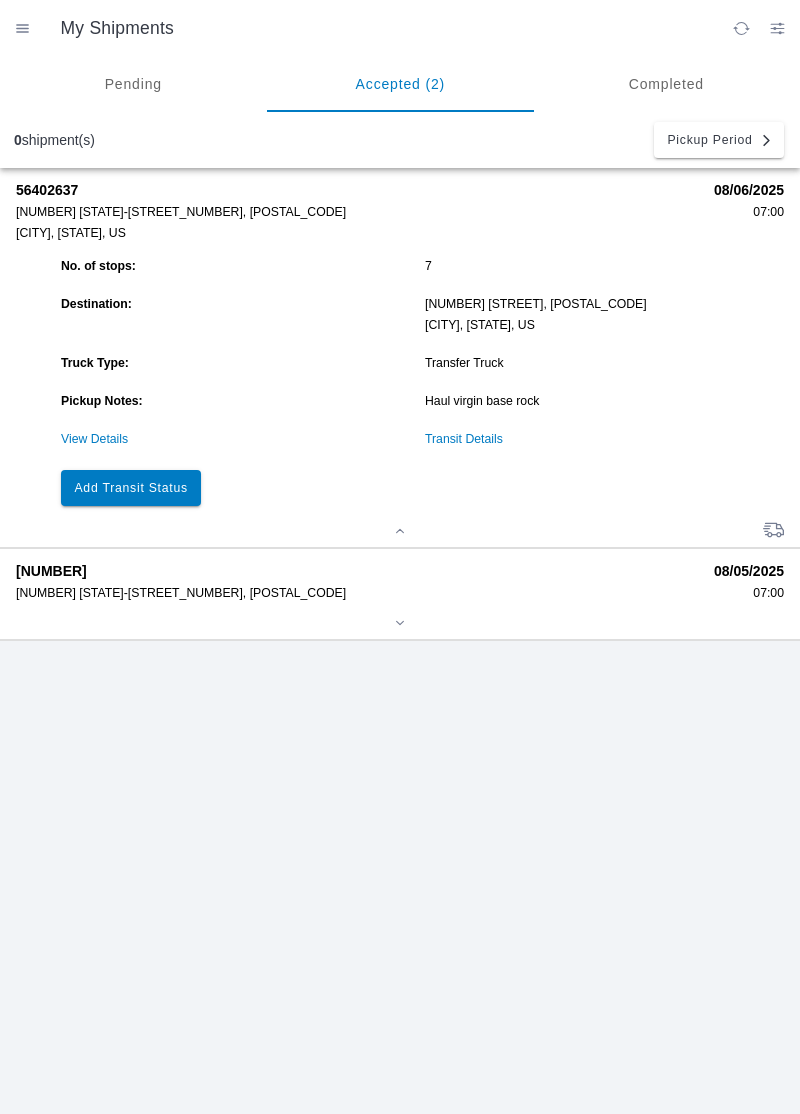 click on "Add Transit Status" 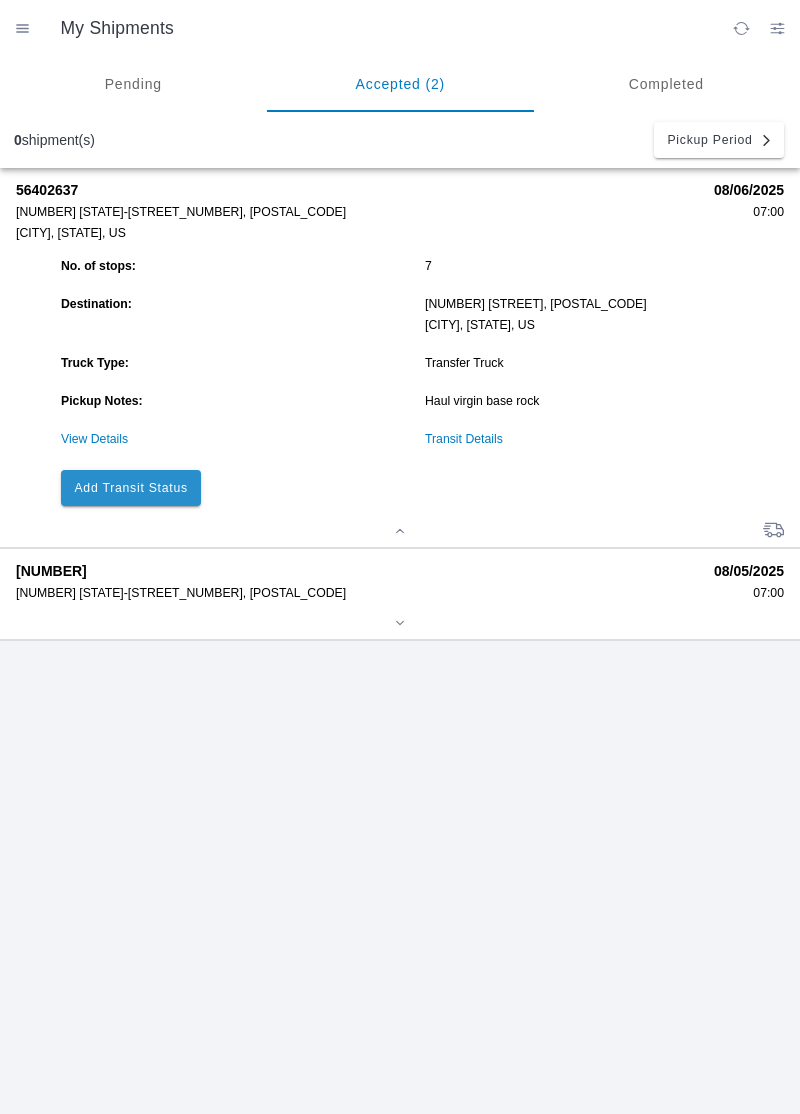 click on "Add Transit Status" 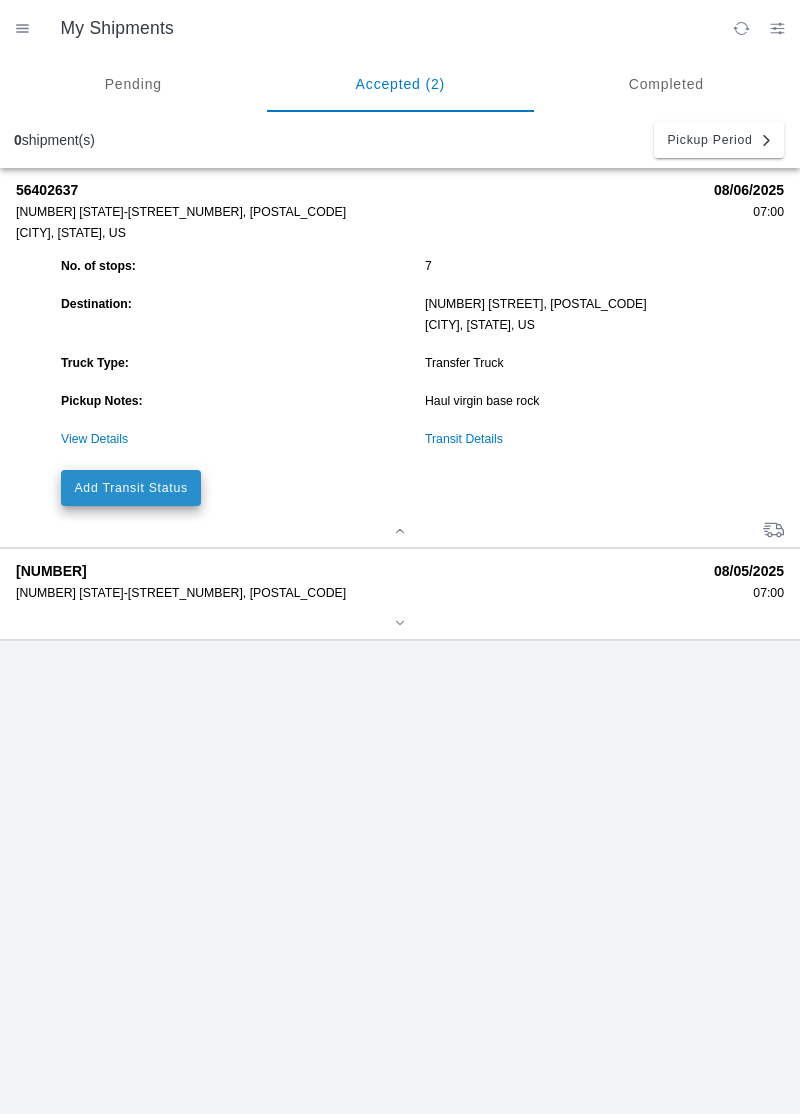 click on "Add Transit Status" 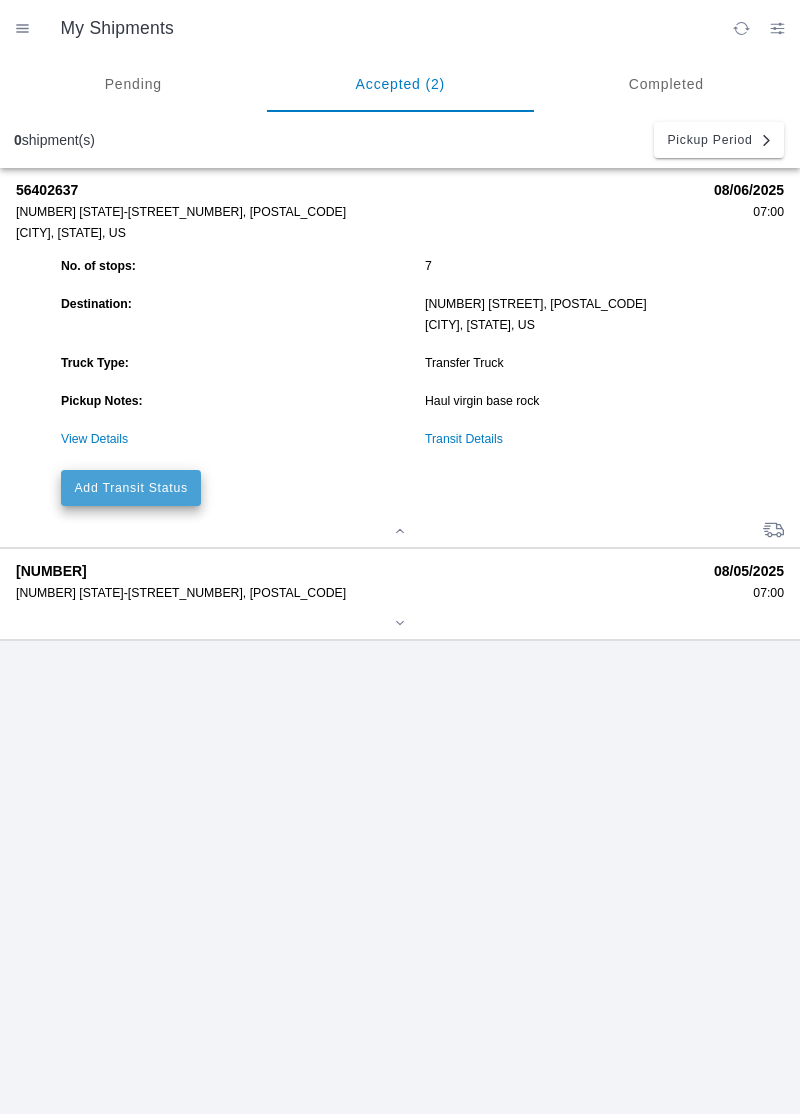 click on "Add Transit Status" 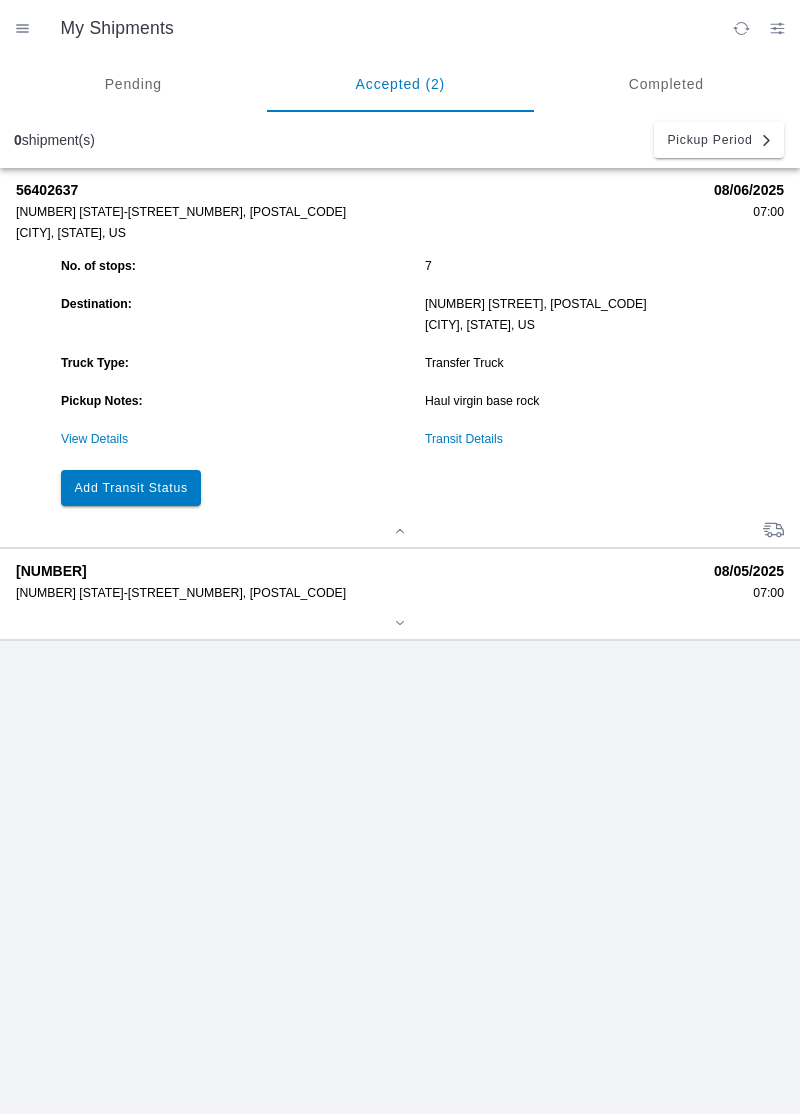 click on "Add Transit Status" 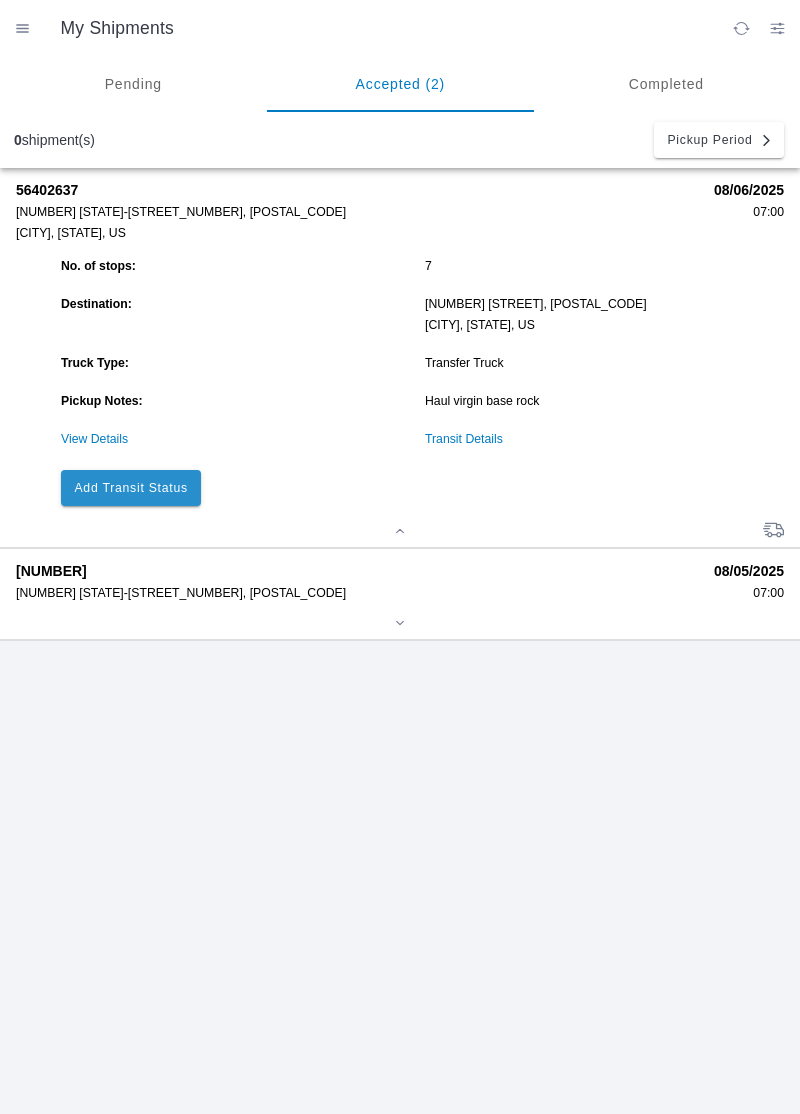 click on "Add Transit Status" 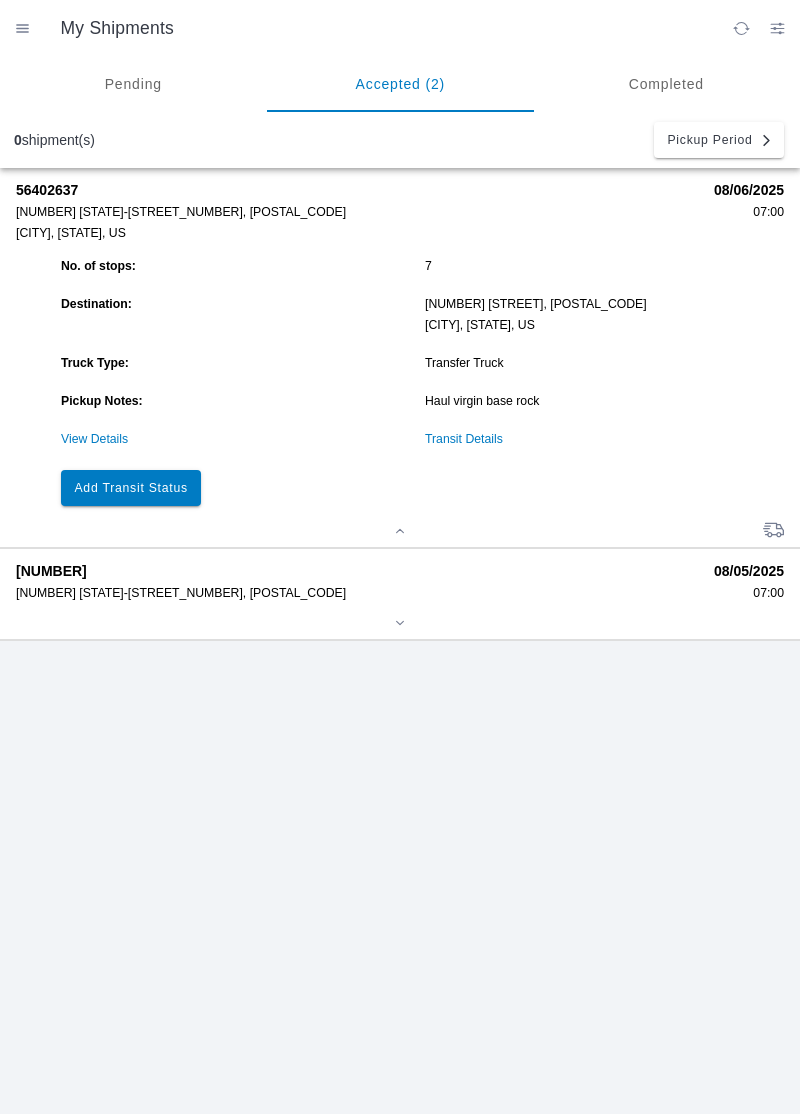 click on "View Details" 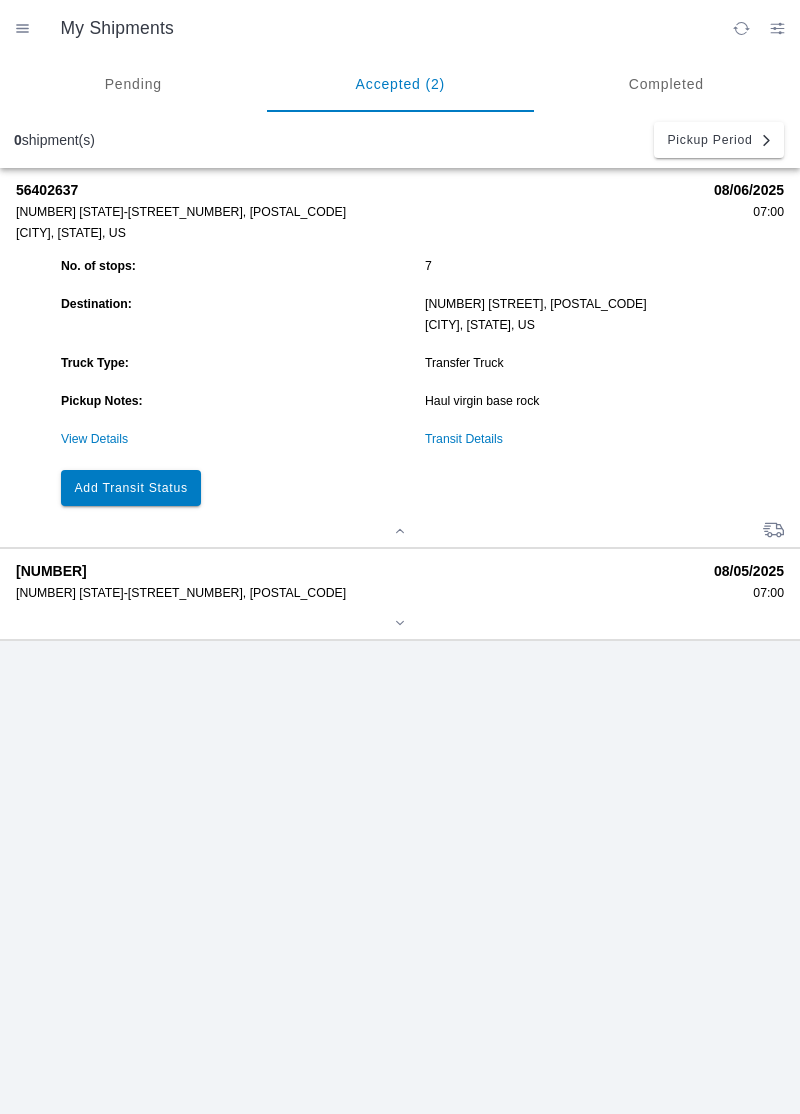 click on "Transit Details" 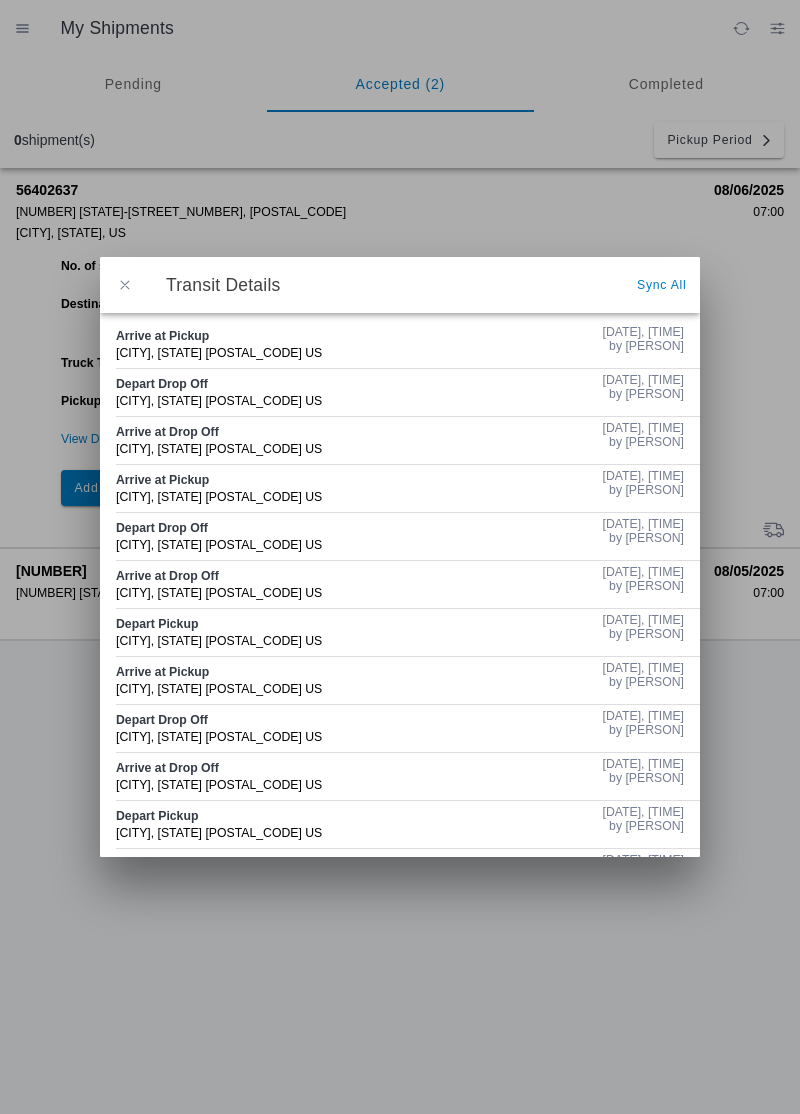 click at bounding box center [400, 557] 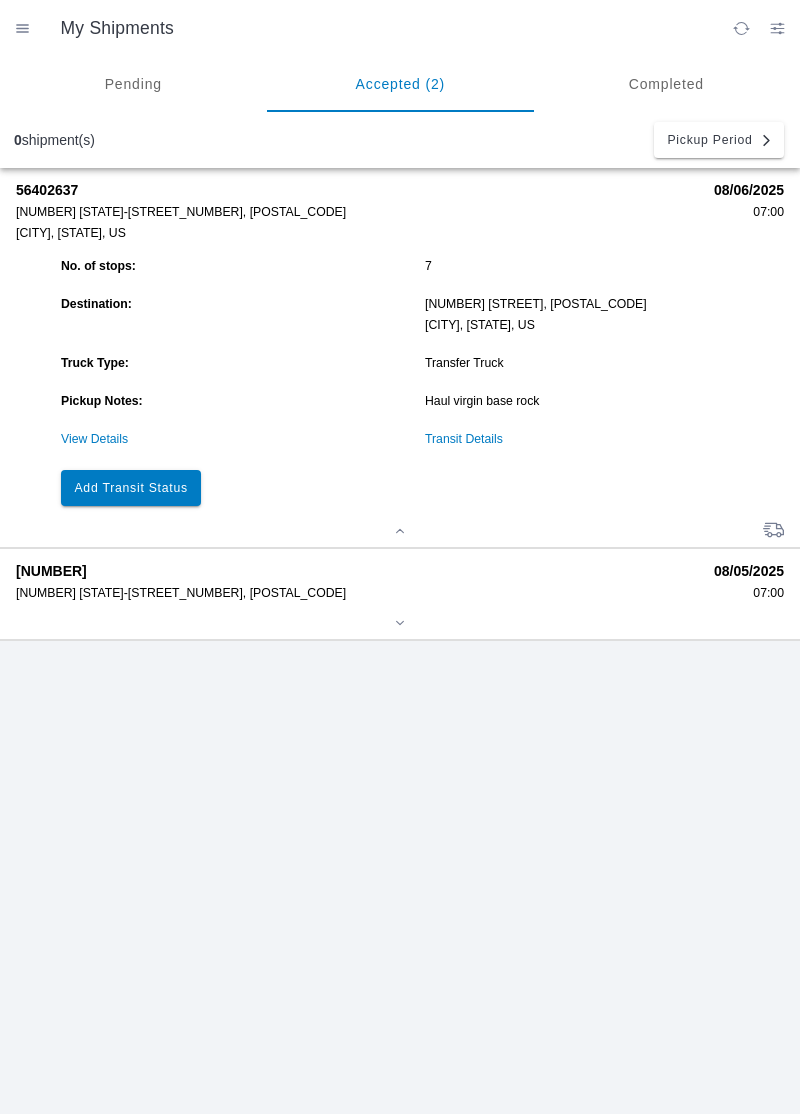 click on "Transit Details" 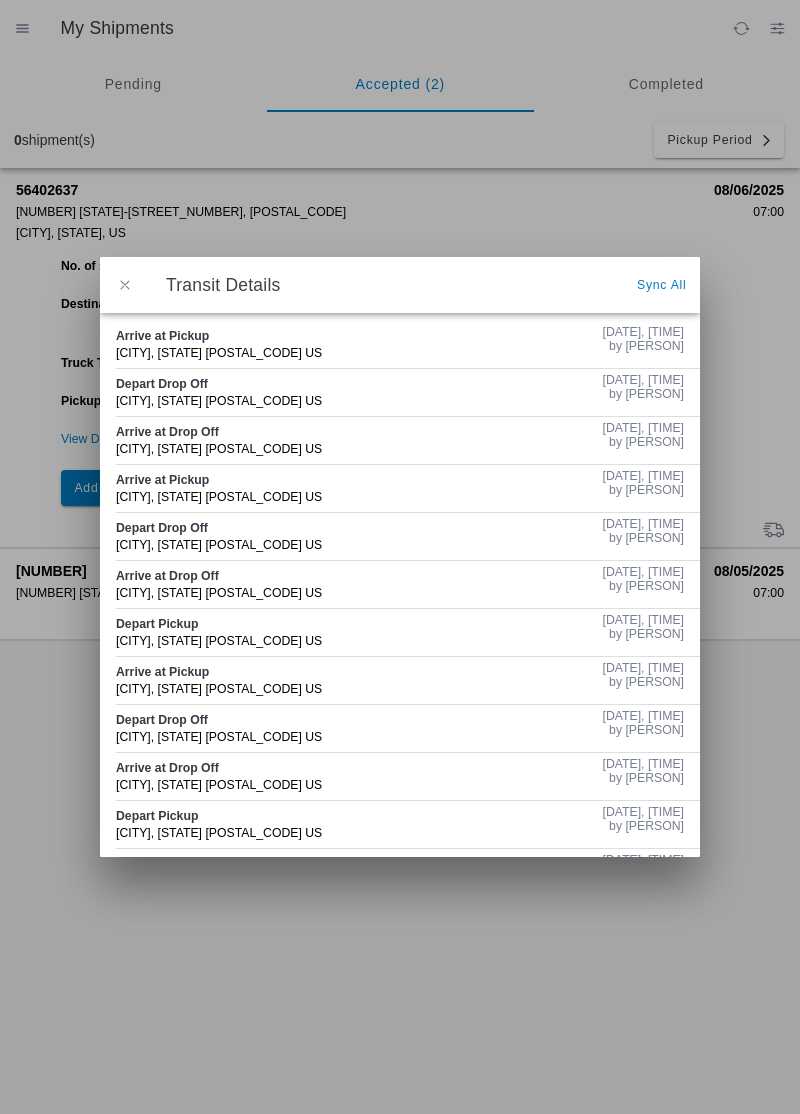 click at bounding box center (400, 557) 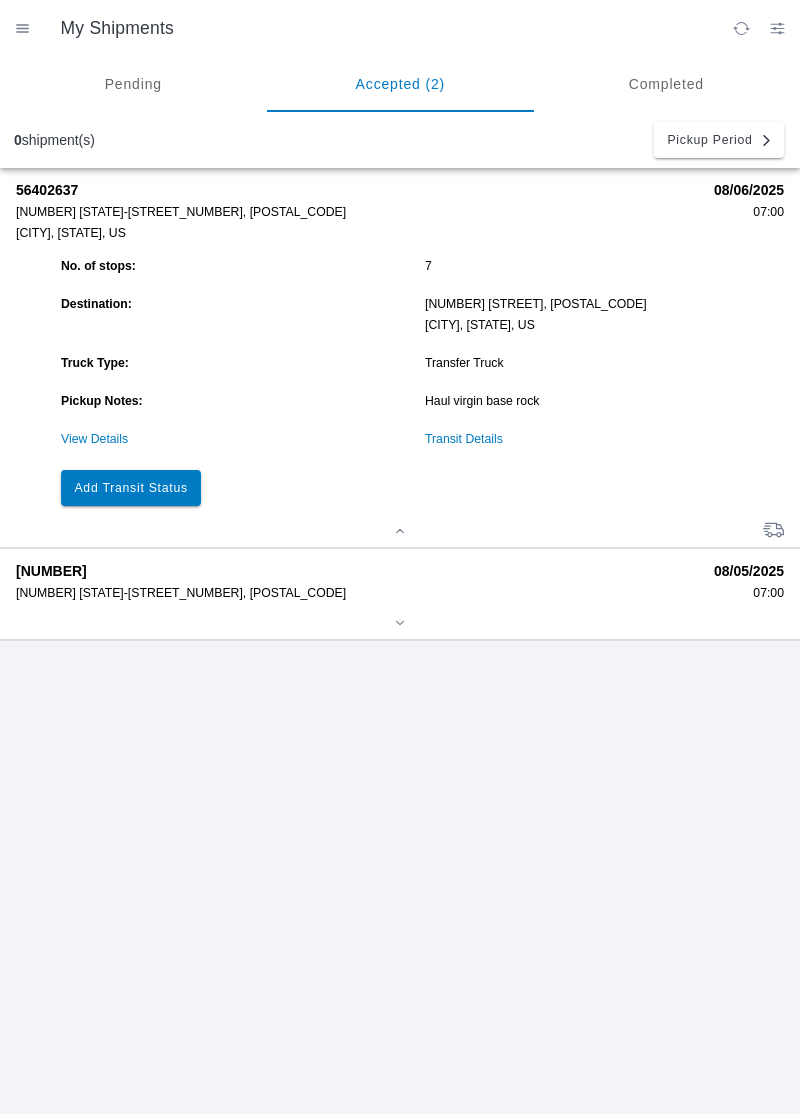click on "Add Transit Status" 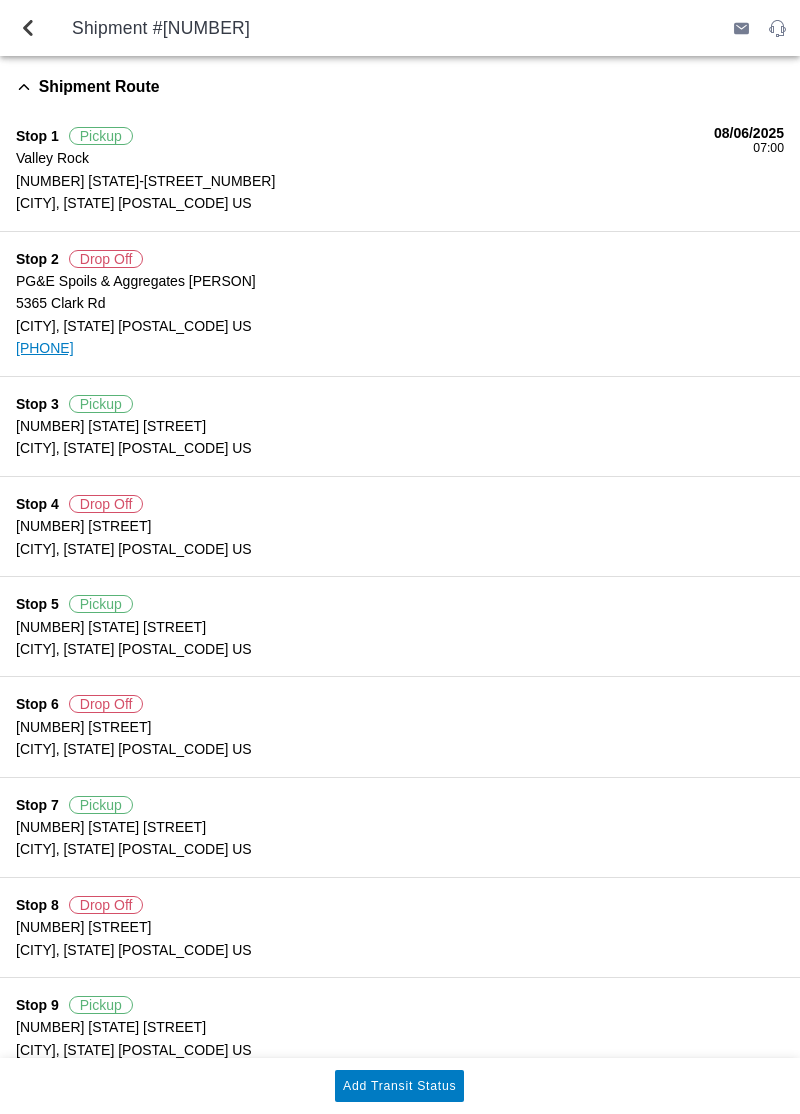 click on "Add Transit Status" 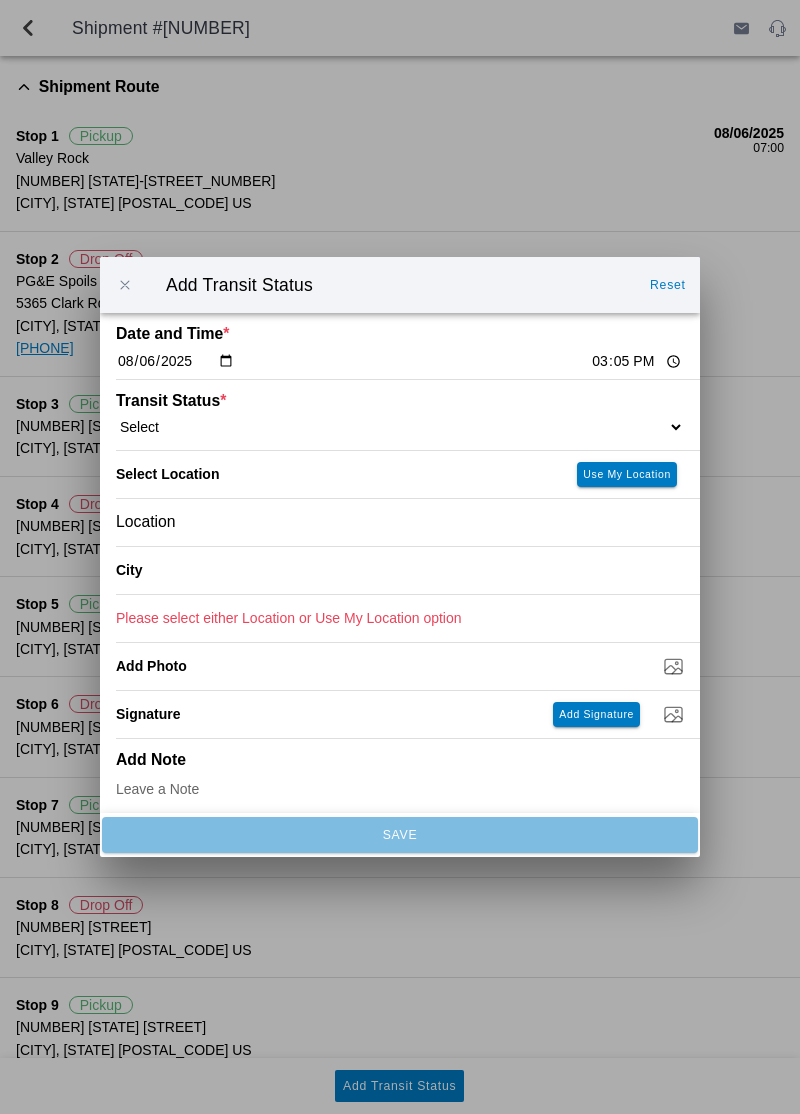 click on "Select  Arrive at Drop Off   Arrive at Pickup   Break Start   Break Stop   Depart Drop Off   Depart Pickup   Shift Complete" 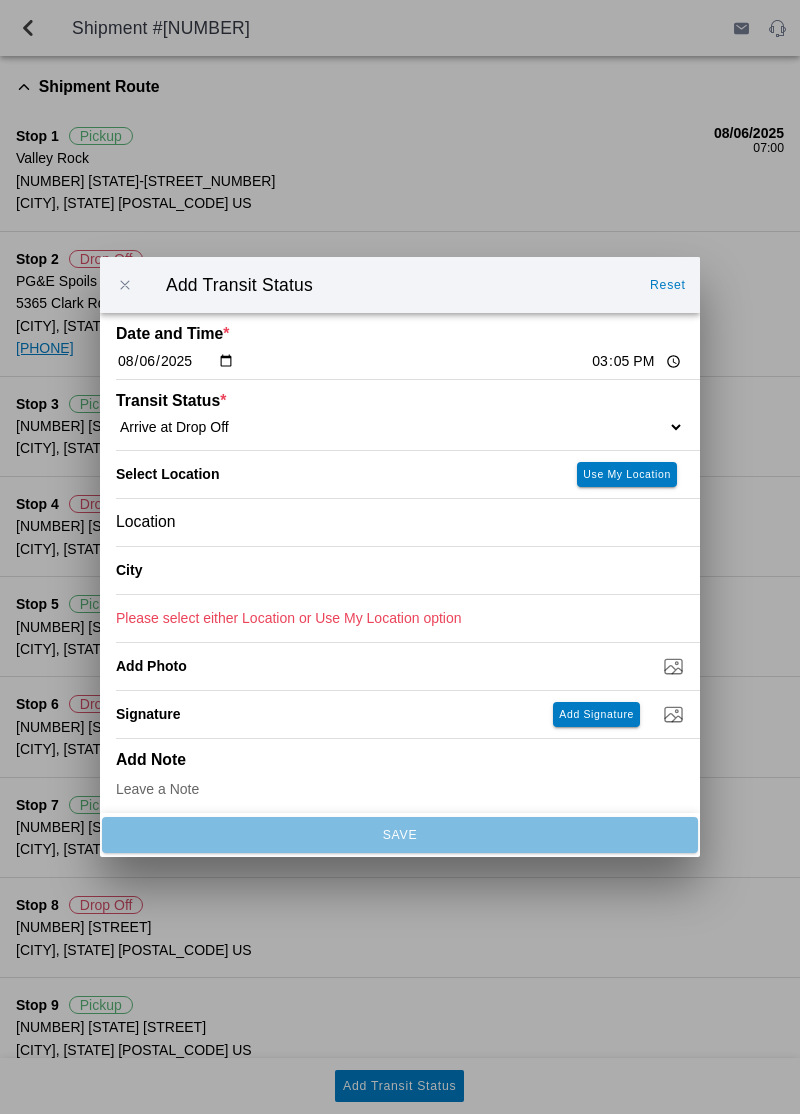 click on "Use My Location" 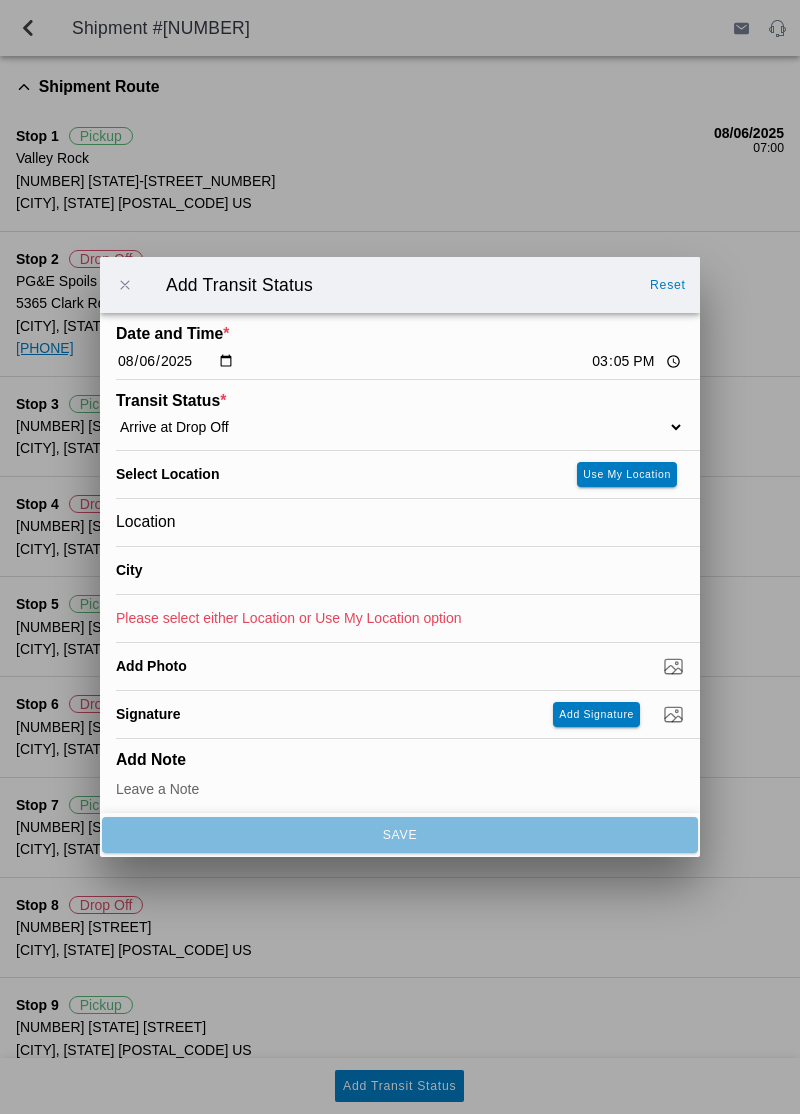 type on "Paradise" 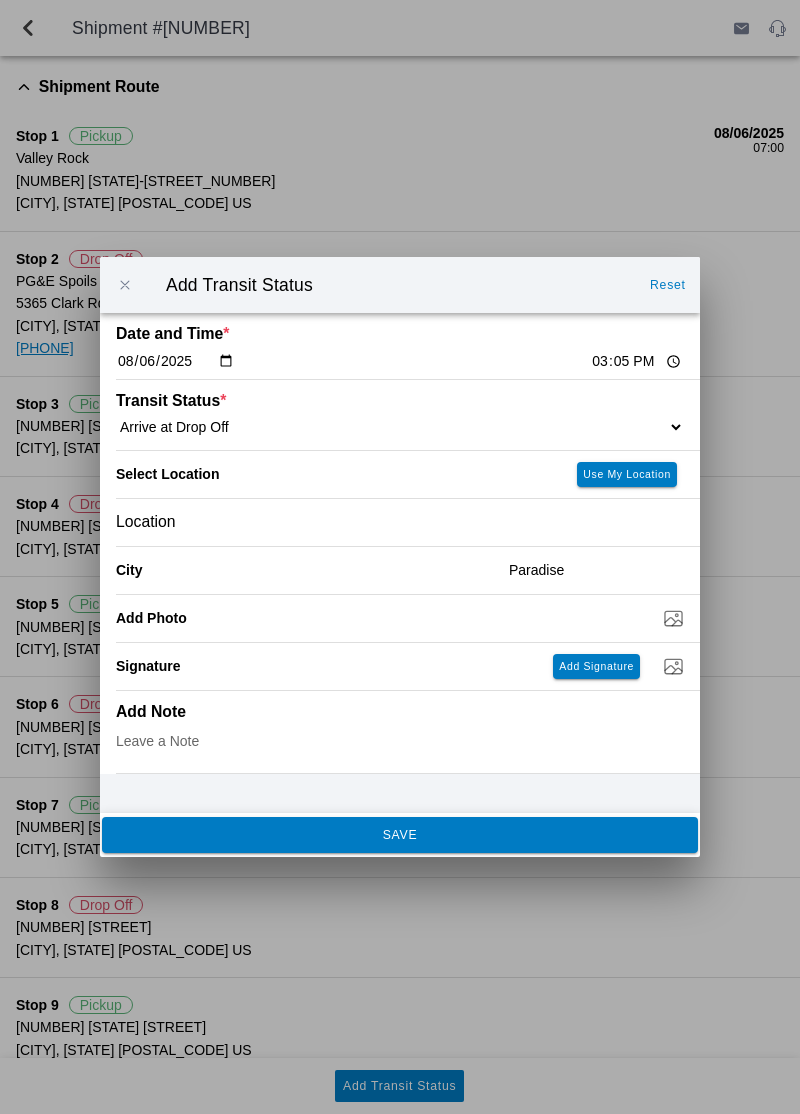 click on "SAVE" 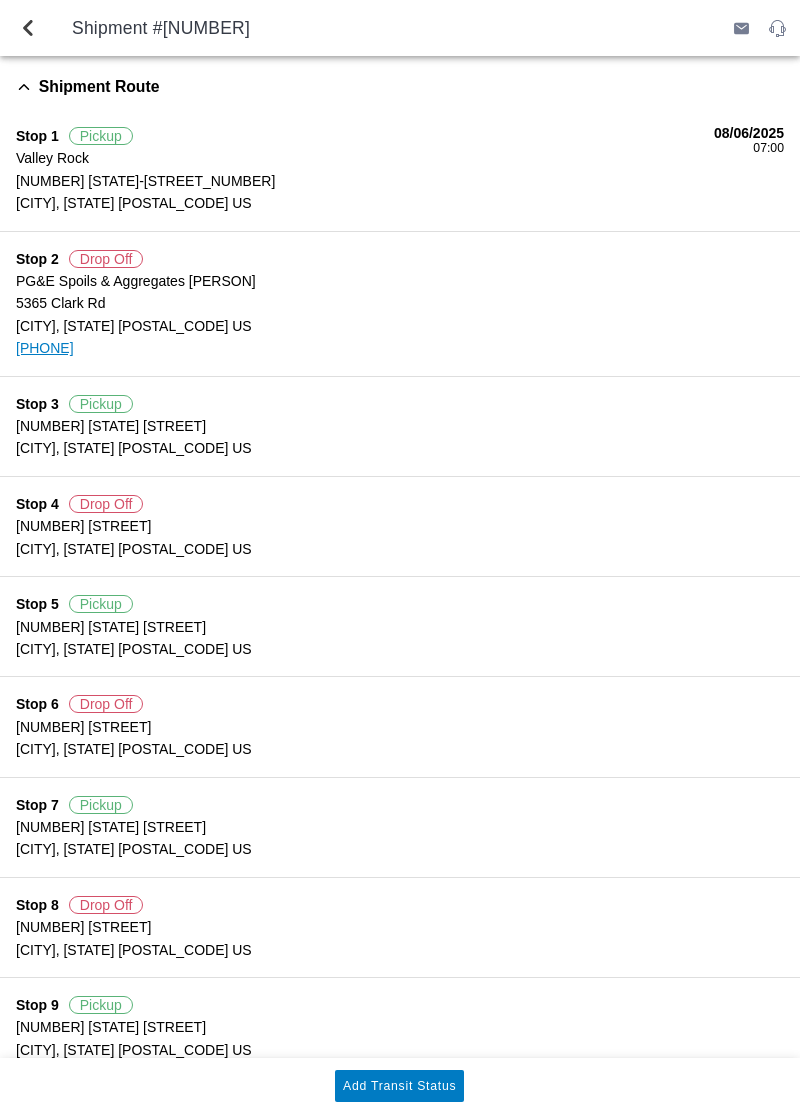 click on "Add Transit Status" 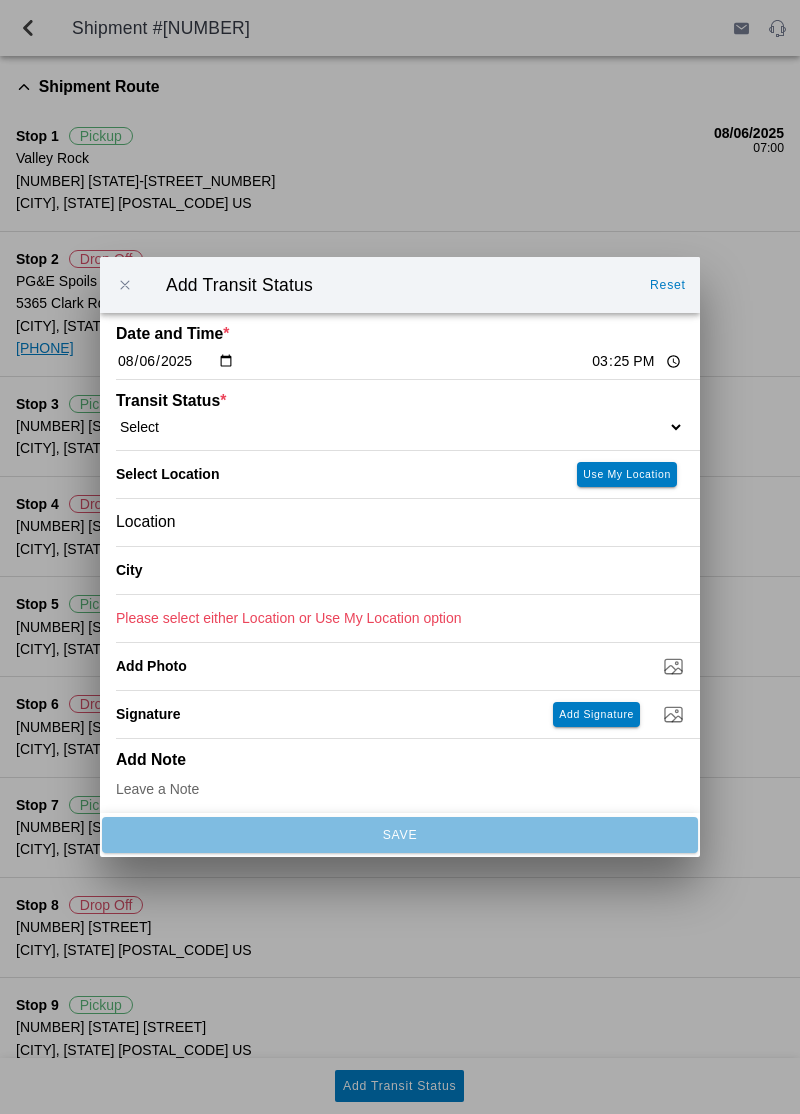 click on "Select  Arrive at Drop Off   Arrive at Pickup   Break Start   Break Stop   Depart Drop Off   Depart Pickup   Shift Complete" 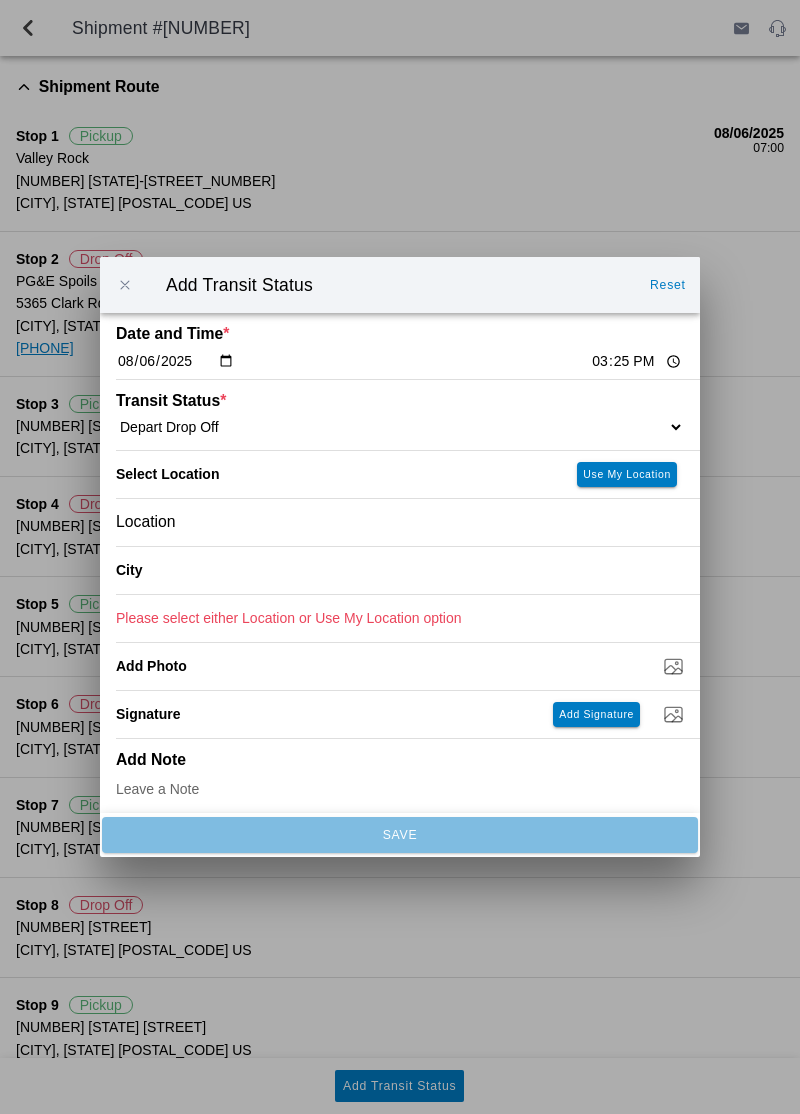 select on "DPTDLVLOC" 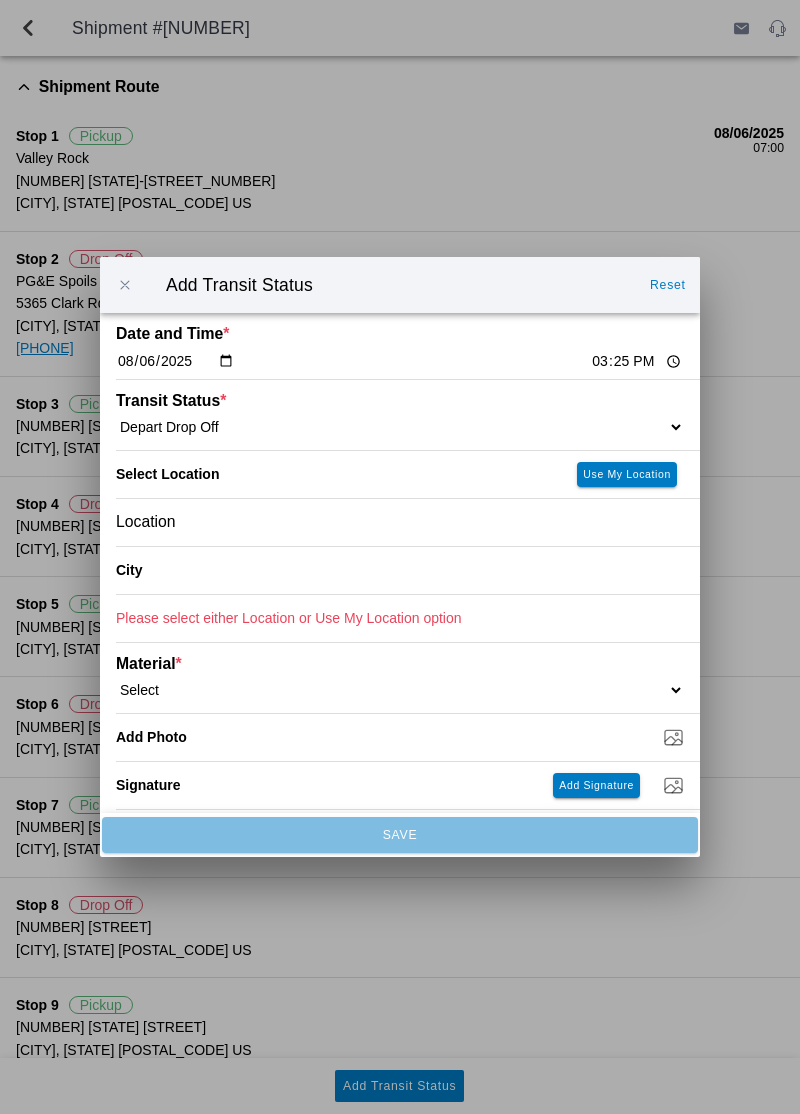 click on "Use My Location" 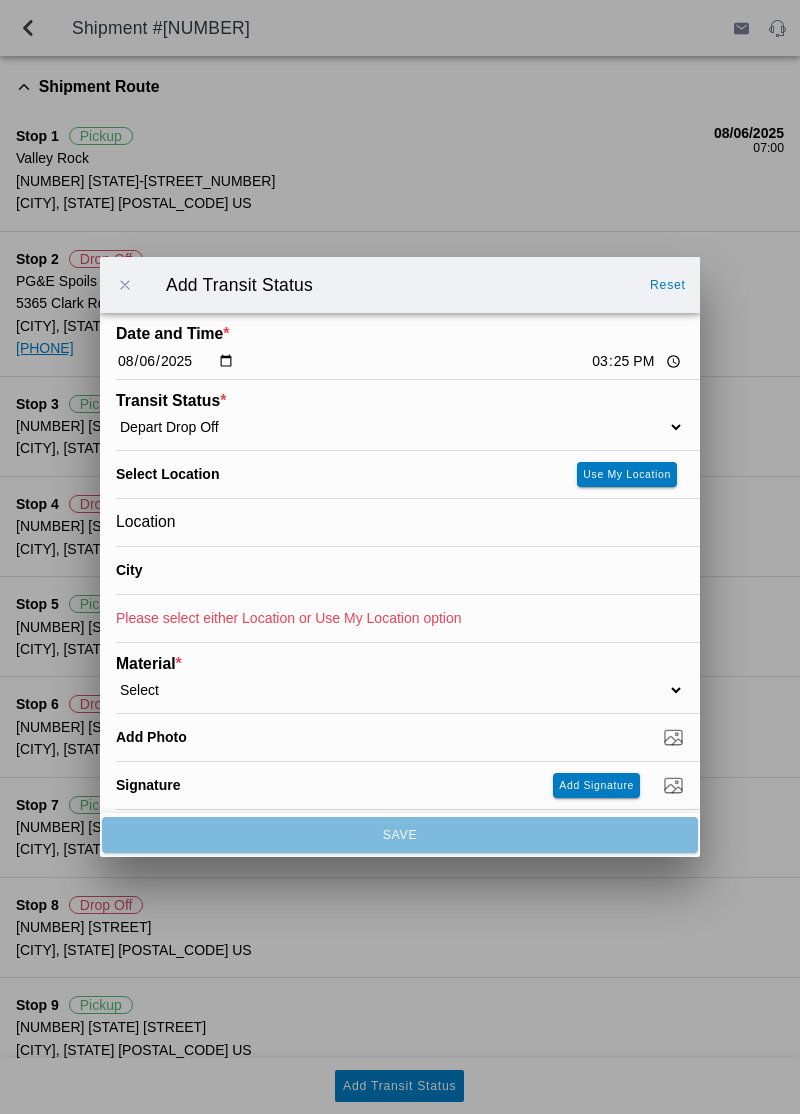 type on "Paradise" 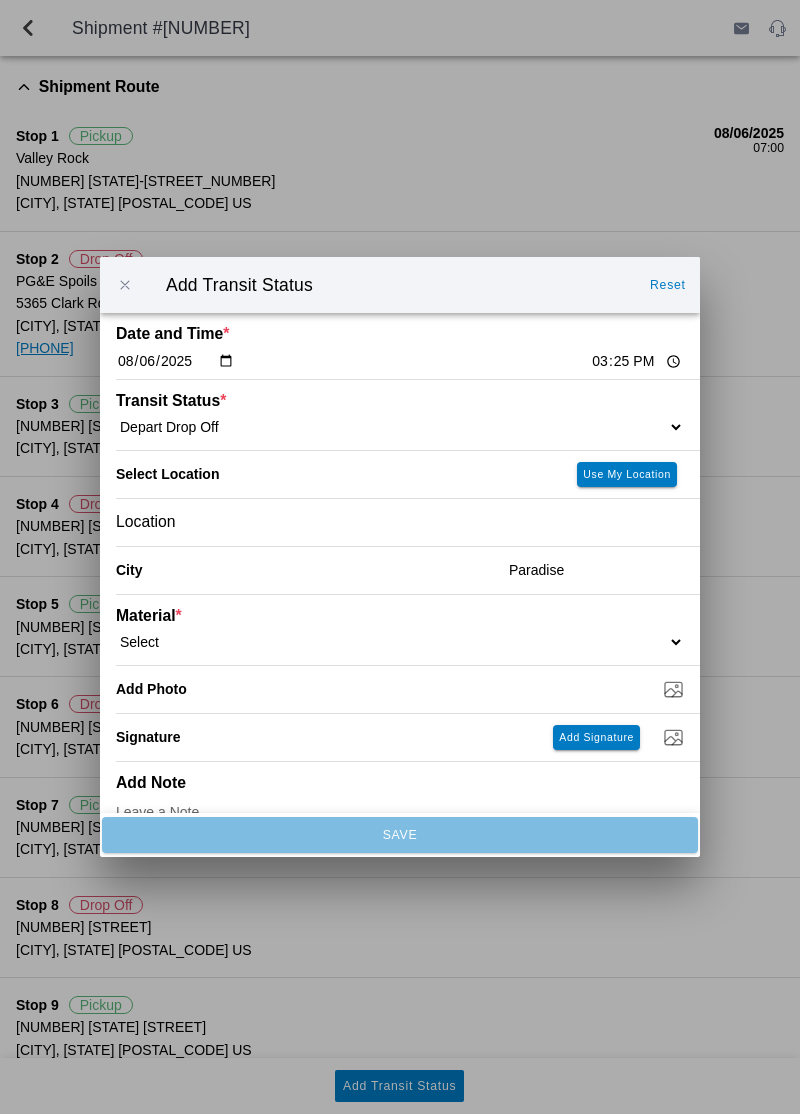 click on "Select  1" x 3" Rock   1" x 4" Rock   2" x 4" Rock   Asphalt Cold Patch   Backfill Spec Lapis Sand (EMS 4123)   Backfill Spec Sand (EMS 4123)   Base Rock (Class 2)   Broken Concrete/Asphalt   C-Ballast   Crushed Base Rock (3/4")   D-Ballast   Drain Rock (1.5")   Drain Rock (3/4")   Dry Spoils   Oversized Concrete/Asphalt   Palletized EZ Street   Premium Asphalt Cold Patch   Recycled Base Rock (Class 2)   Rip Rap   Top Soil" 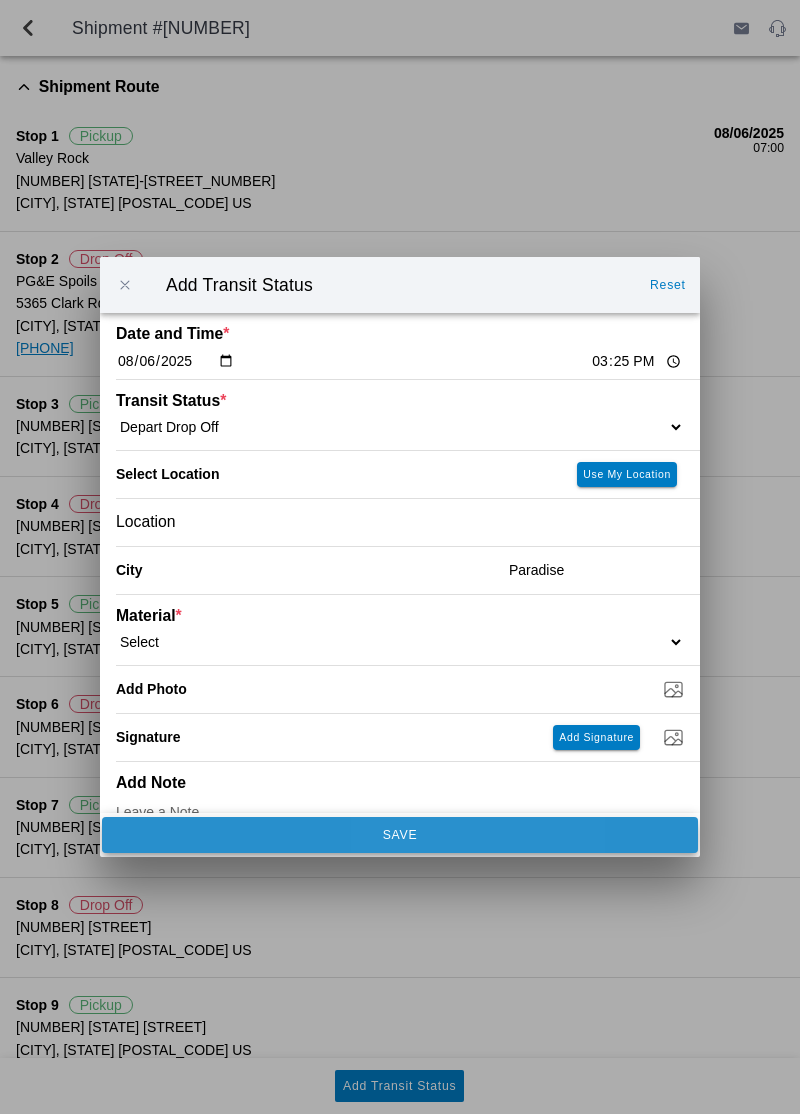 click on "SAVE" 